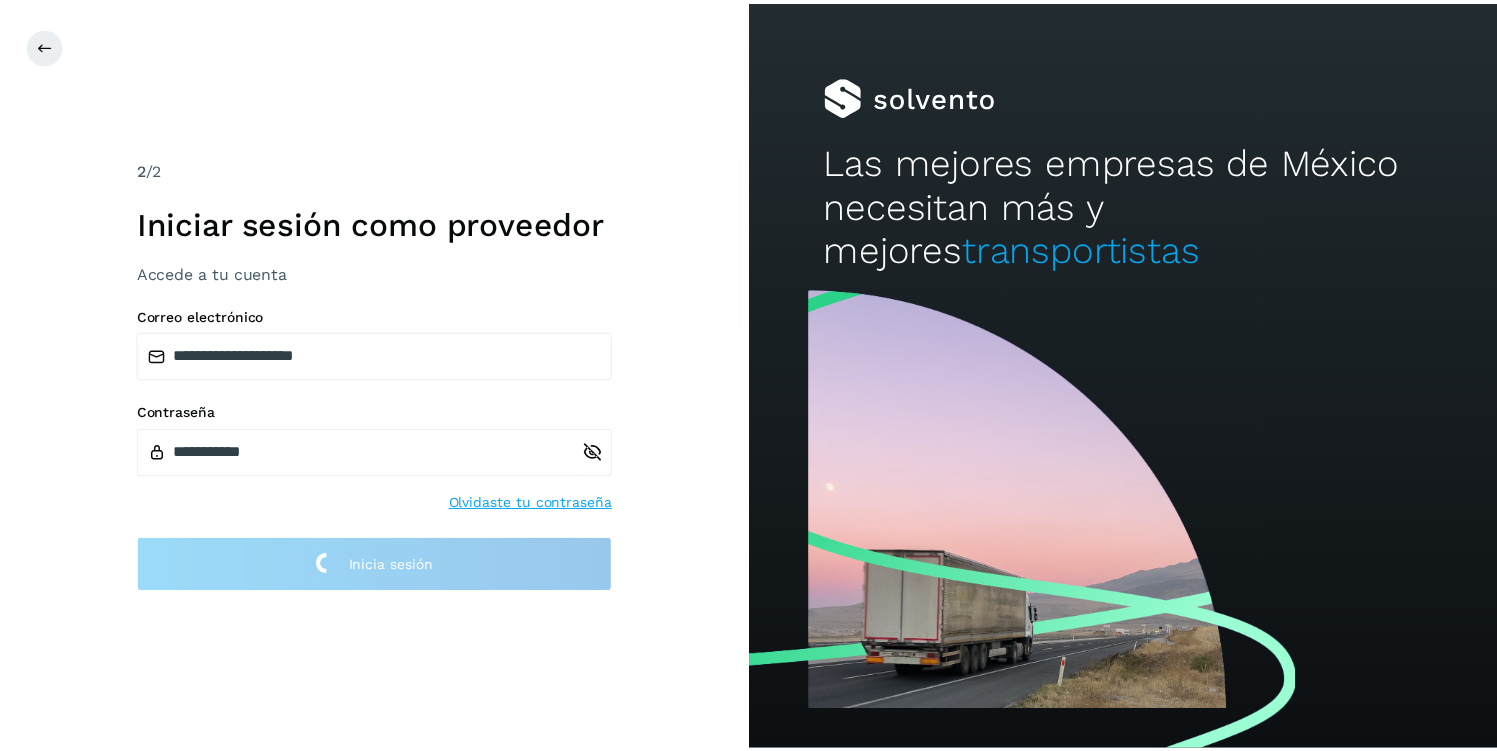 scroll, scrollTop: 0, scrollLeft: 0, axis: both 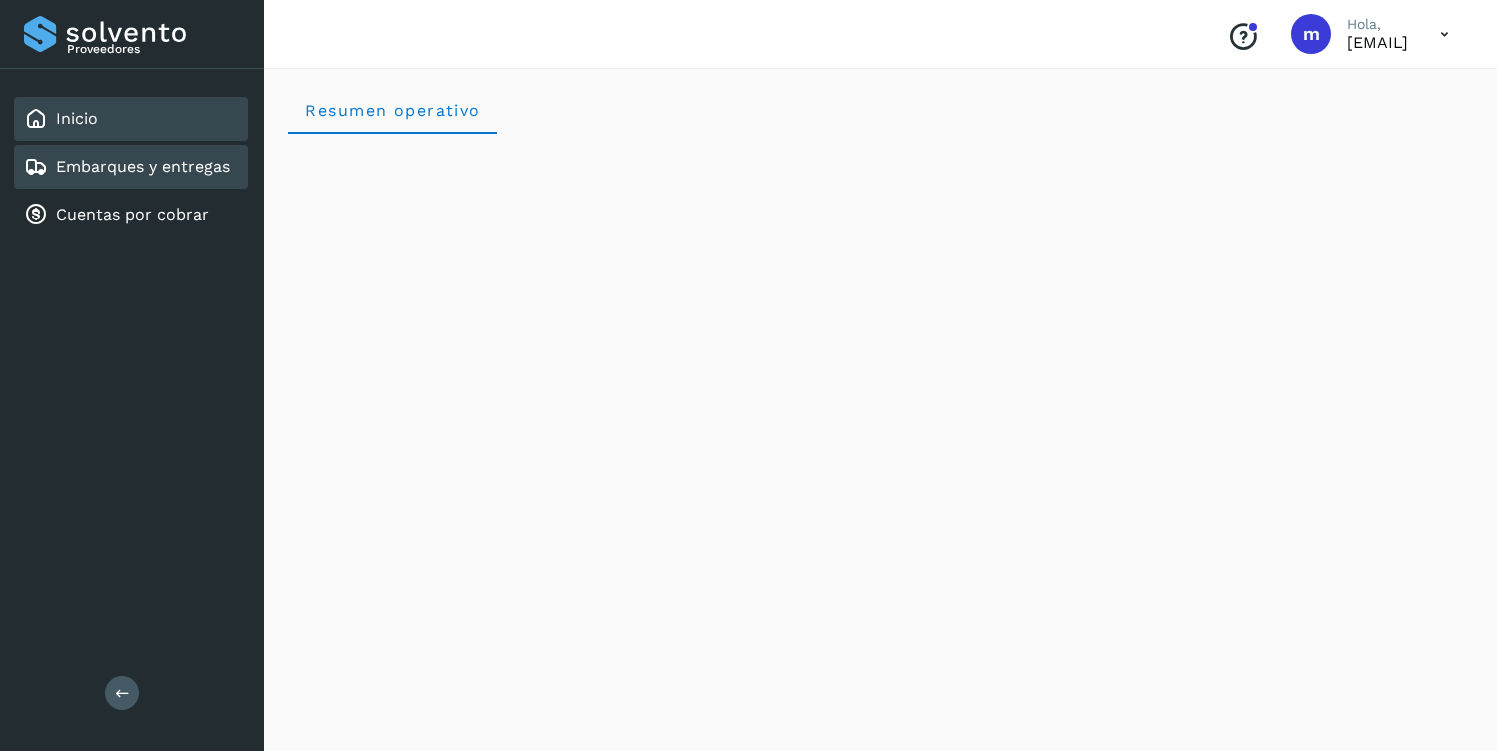click on "Embarques y entregas" at bounding box center [143, 166] 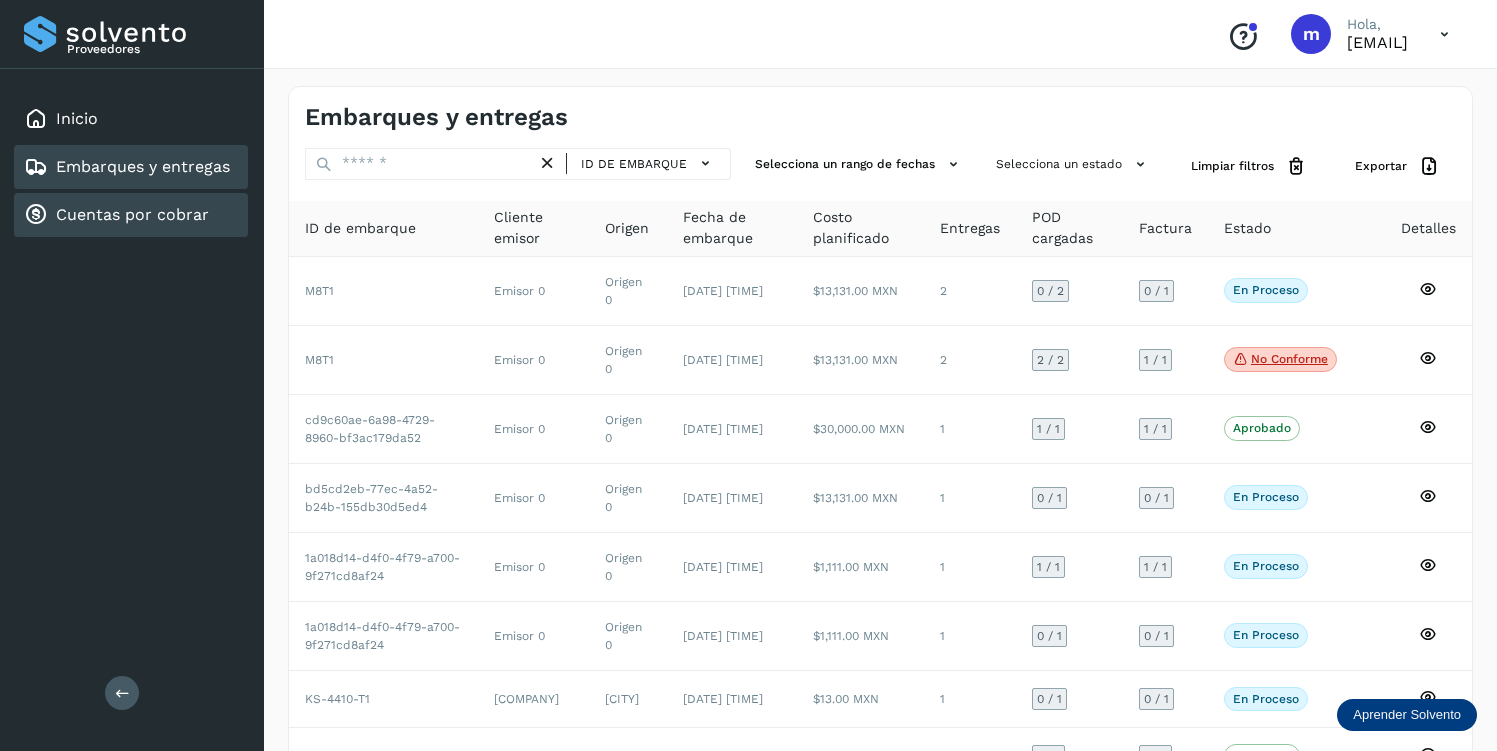 click on "Cuentas por cobrar" at bounding box center (132, 214) 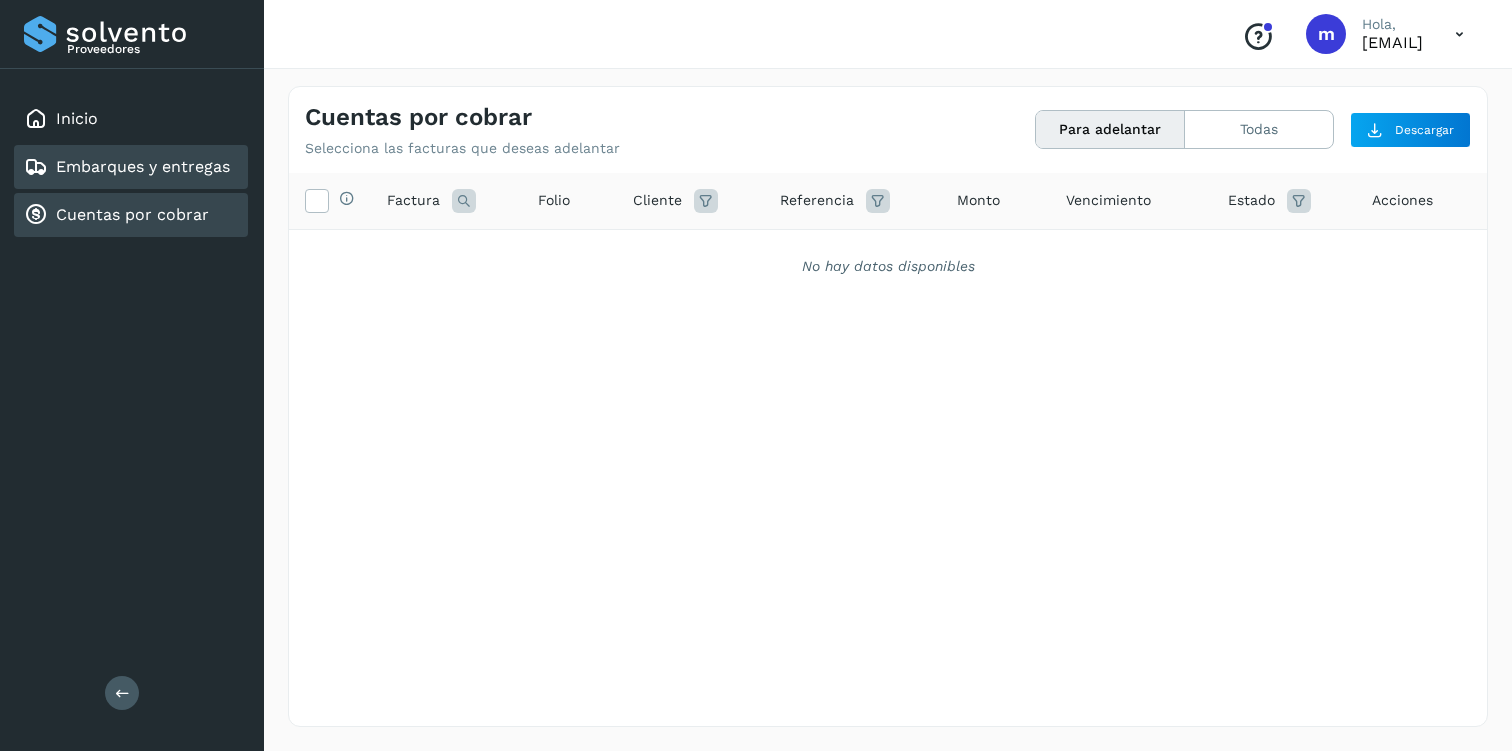 click on "Embarques y entregas" at bounding box center [143, 166] 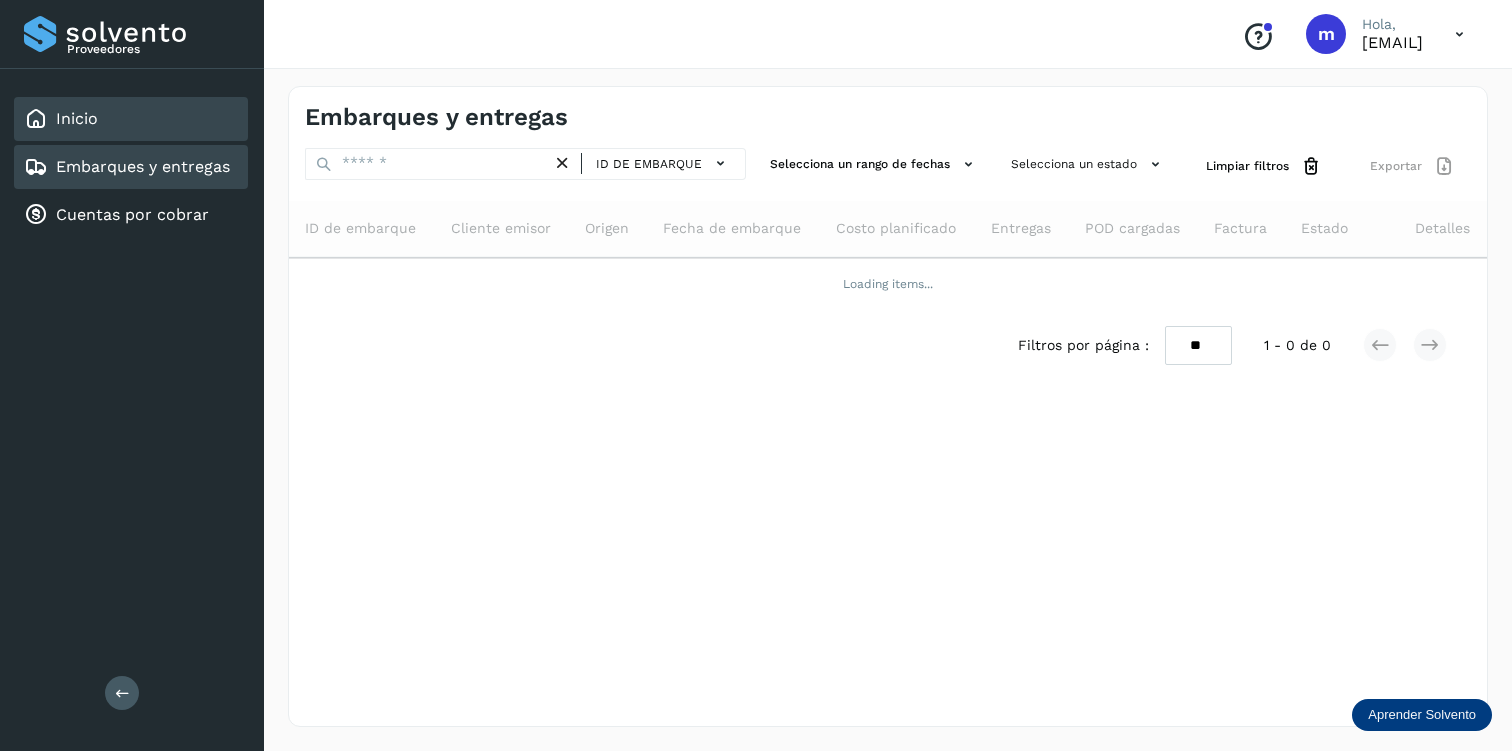 click on "Inicio" at bounding box center [77, 118] 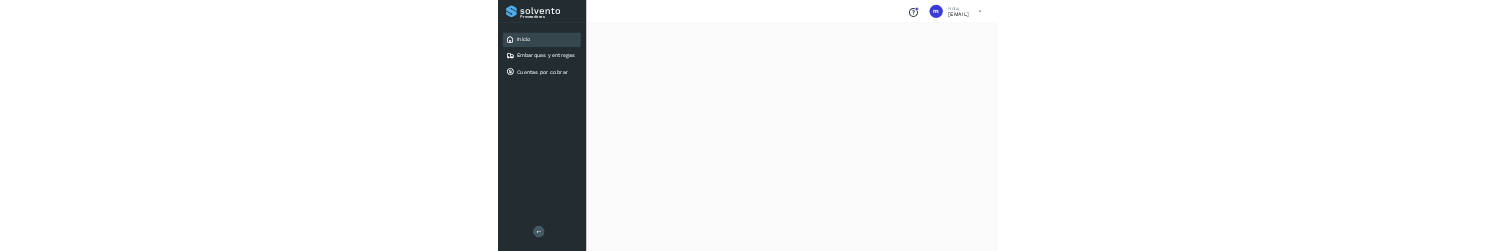 scroll, scrollTop: 1795, scrollLeft: 0, axis: vertical 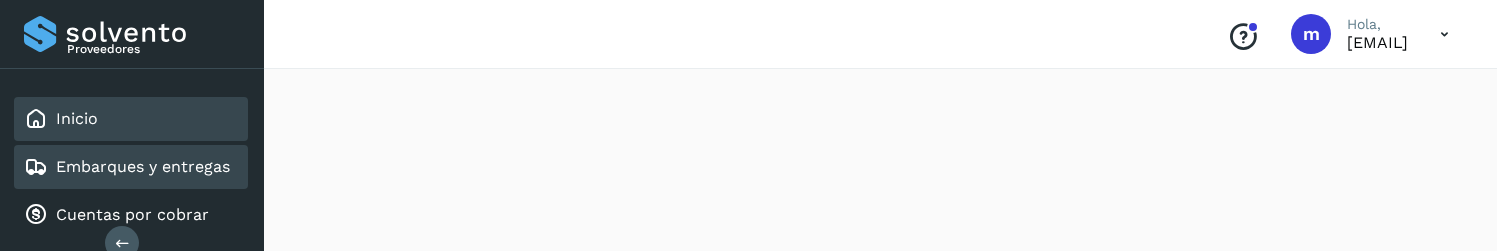 click on "Embarques y entregas" at bounding box center [143, 166] 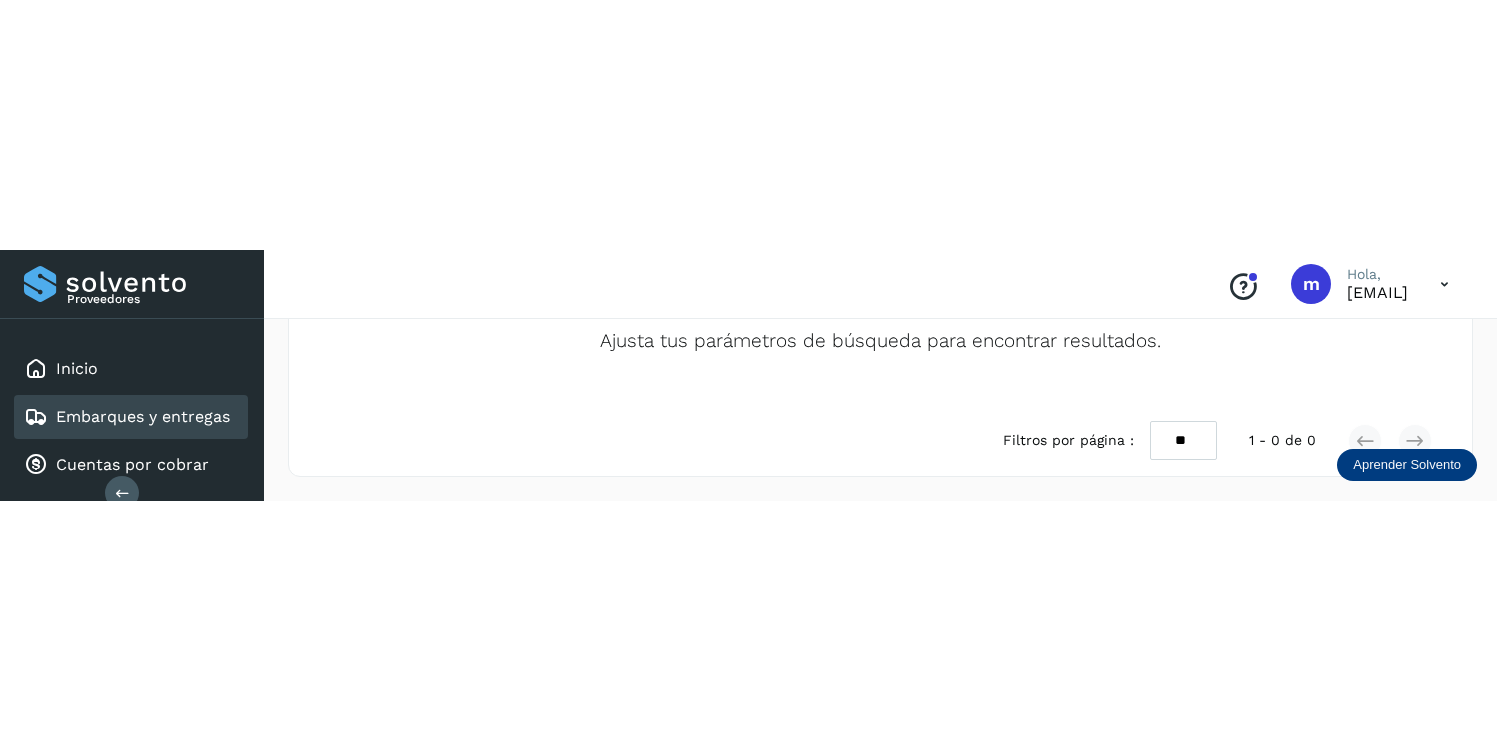 scroll, scrollTop: 84, scrollLeft: 0, axis: vertical 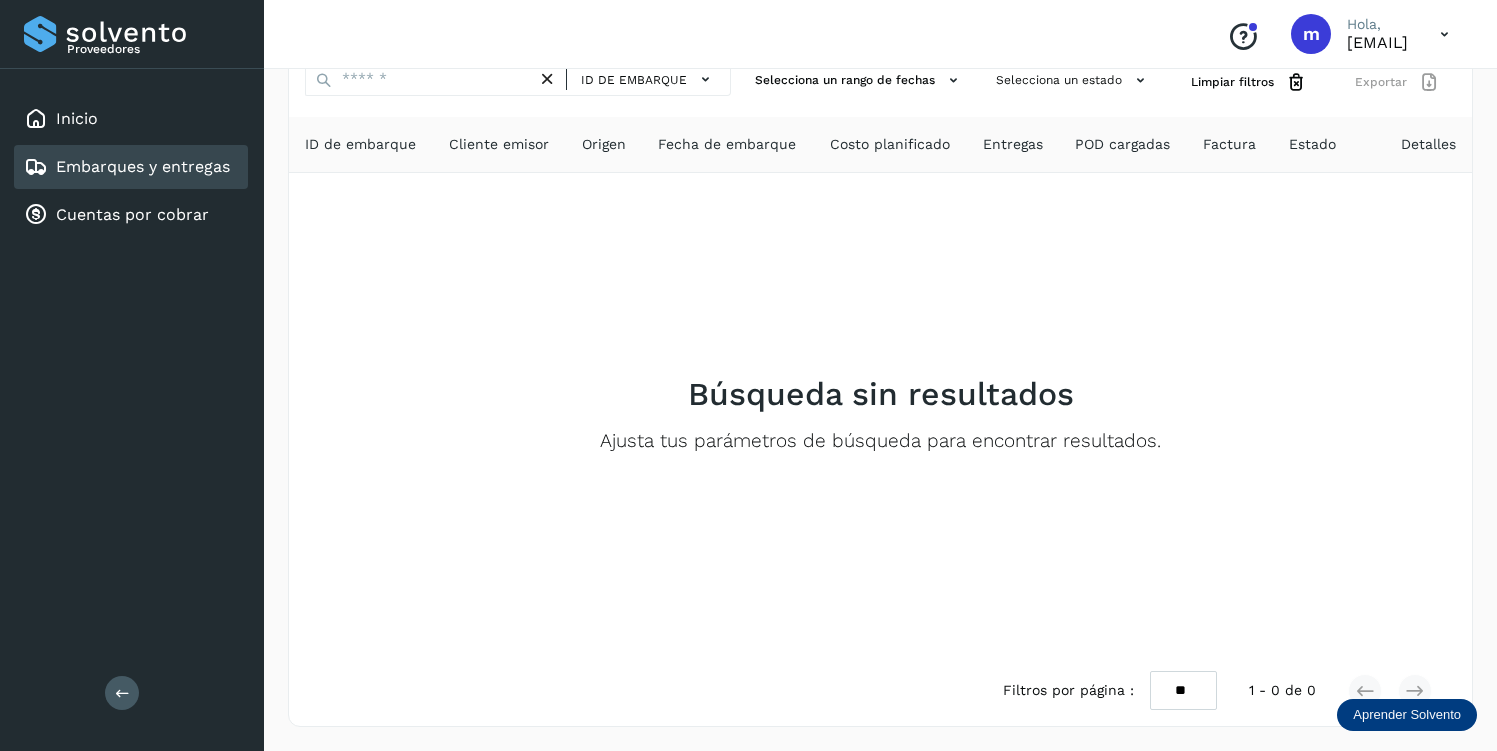 click at bounding box center [1444, 34] 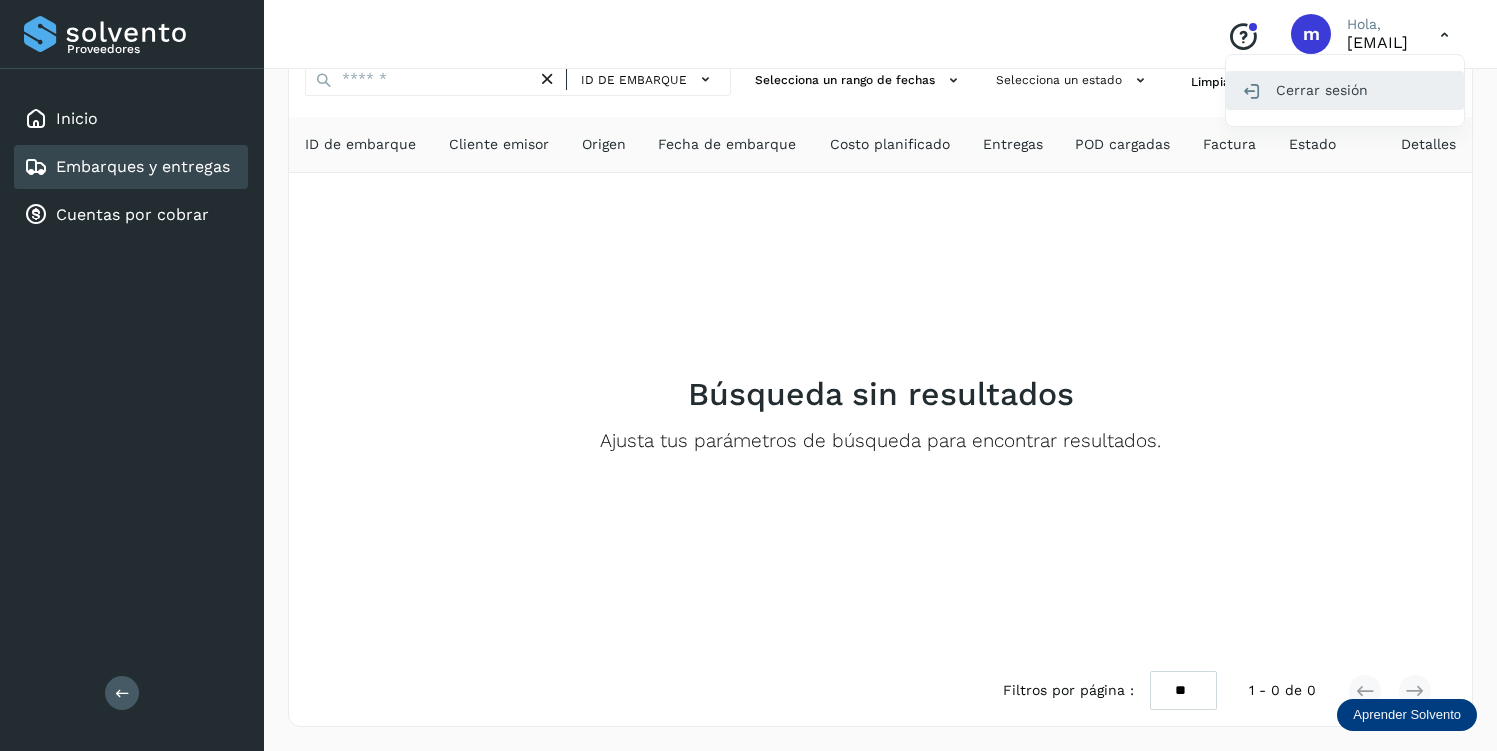 click on "Cerrar sesión" 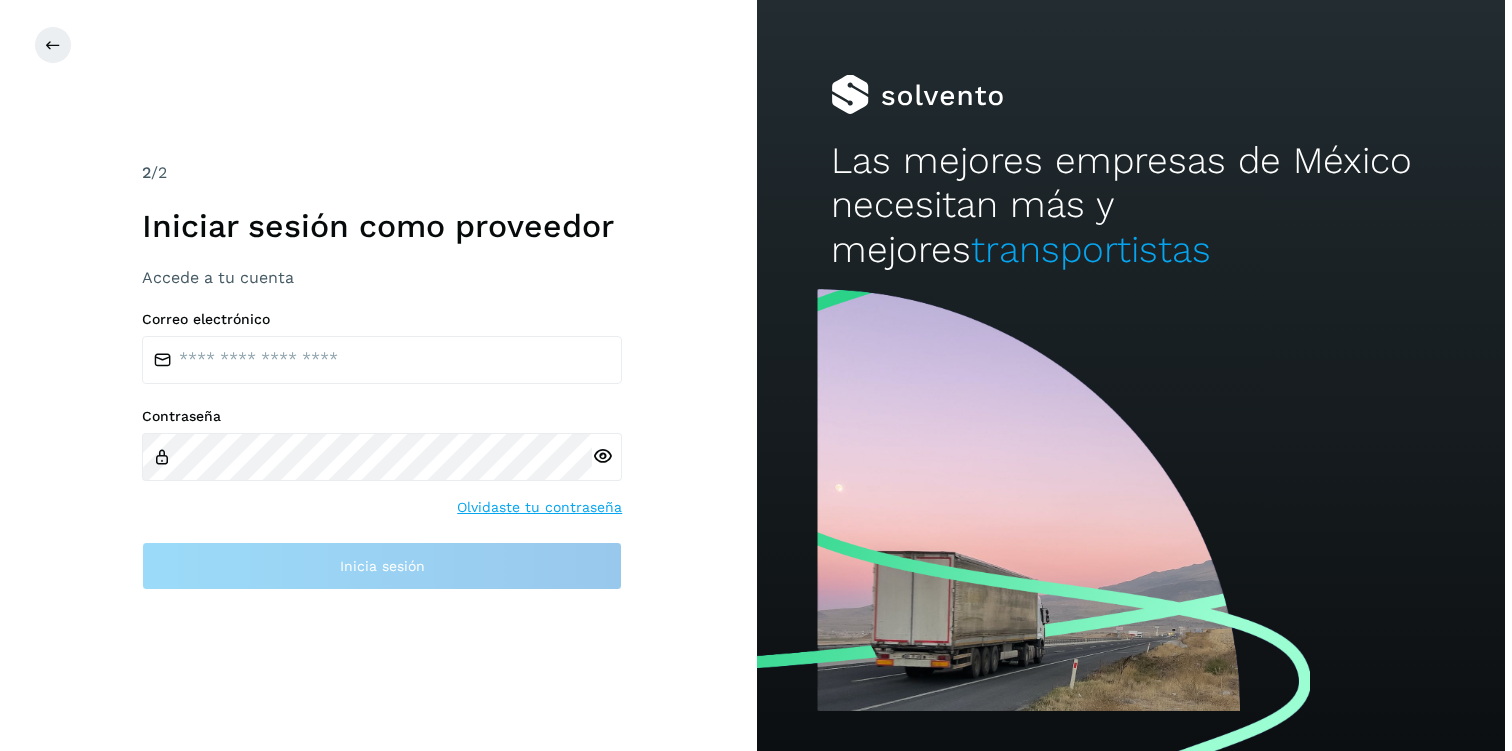 scroll, scrollTop: 0, scrollLeft: 0, axis: both 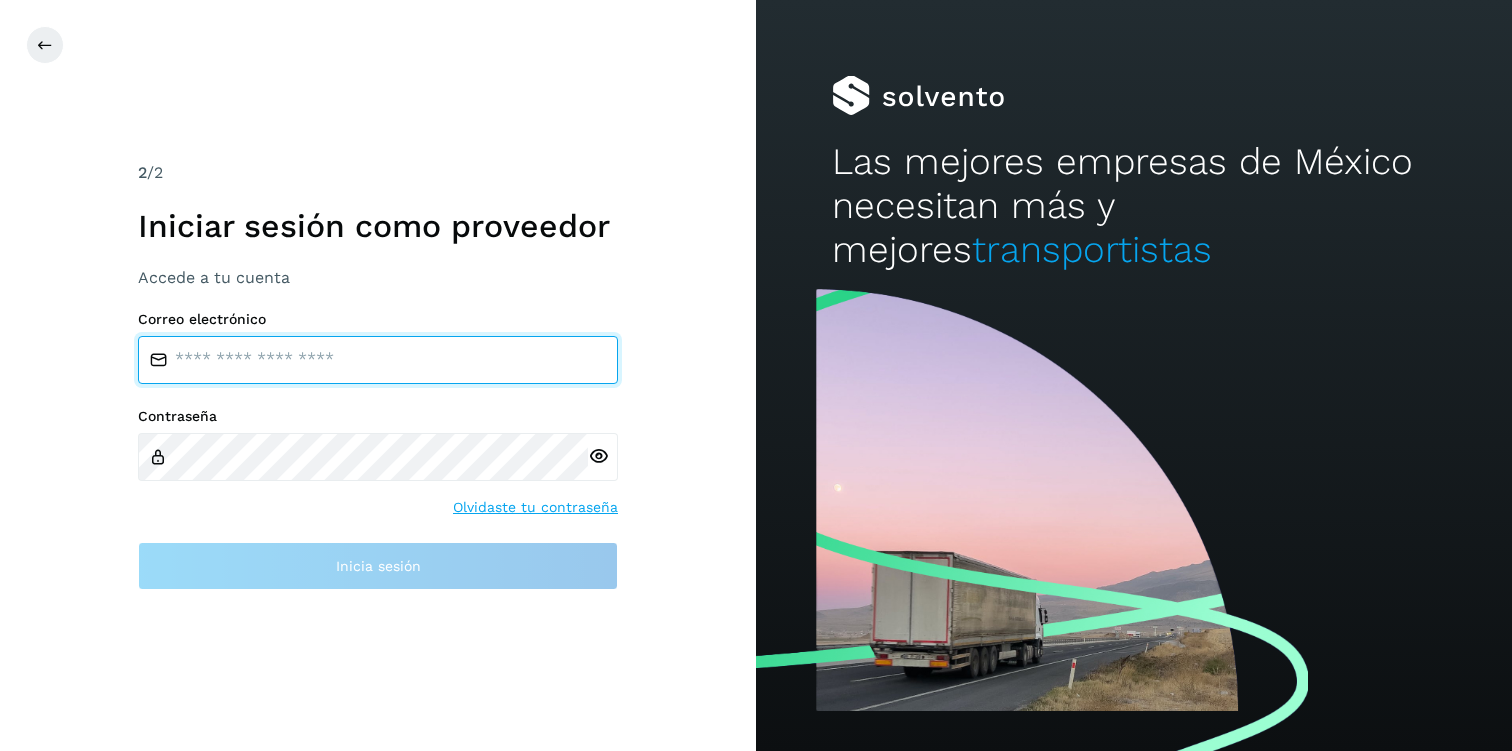 click at bounding box center (378, 360) 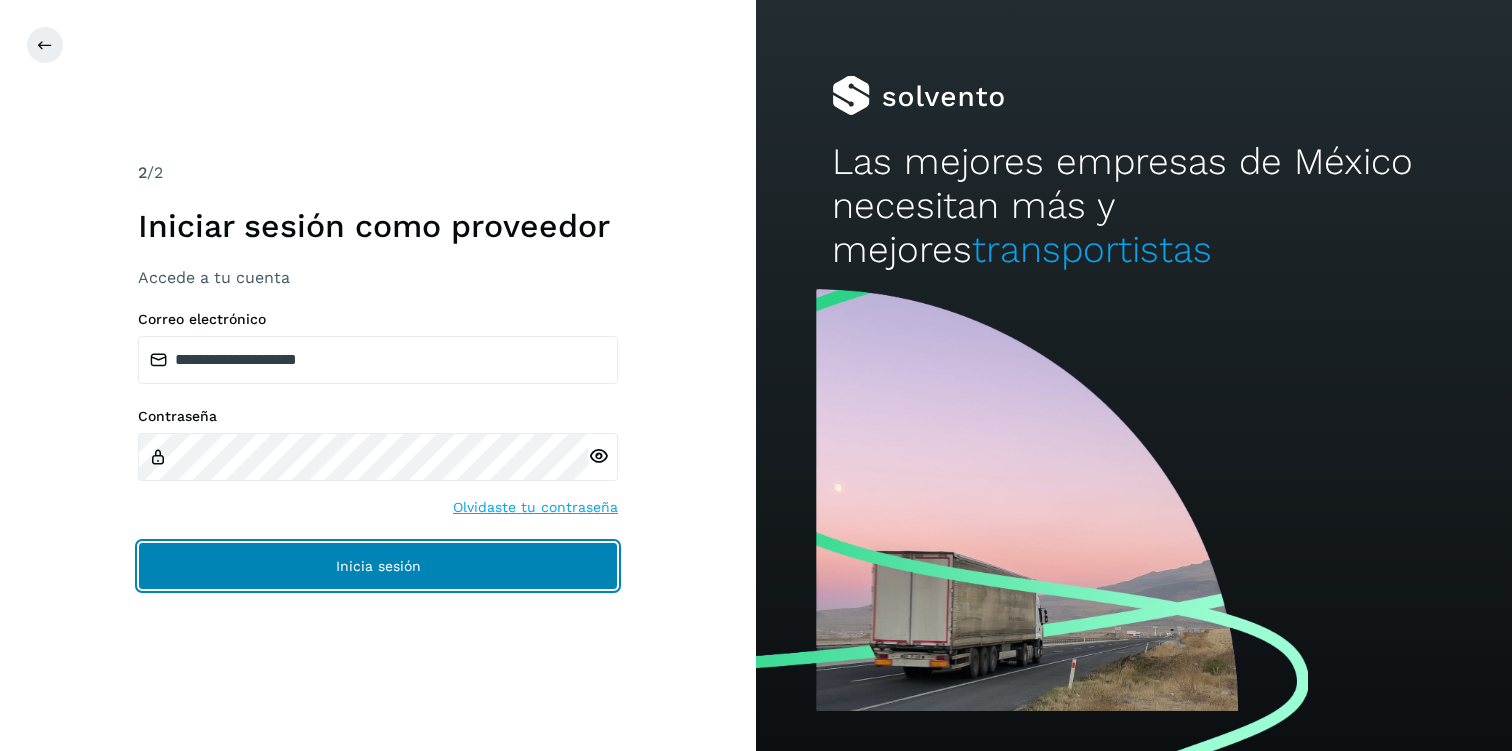 click on "Inicia sesión" 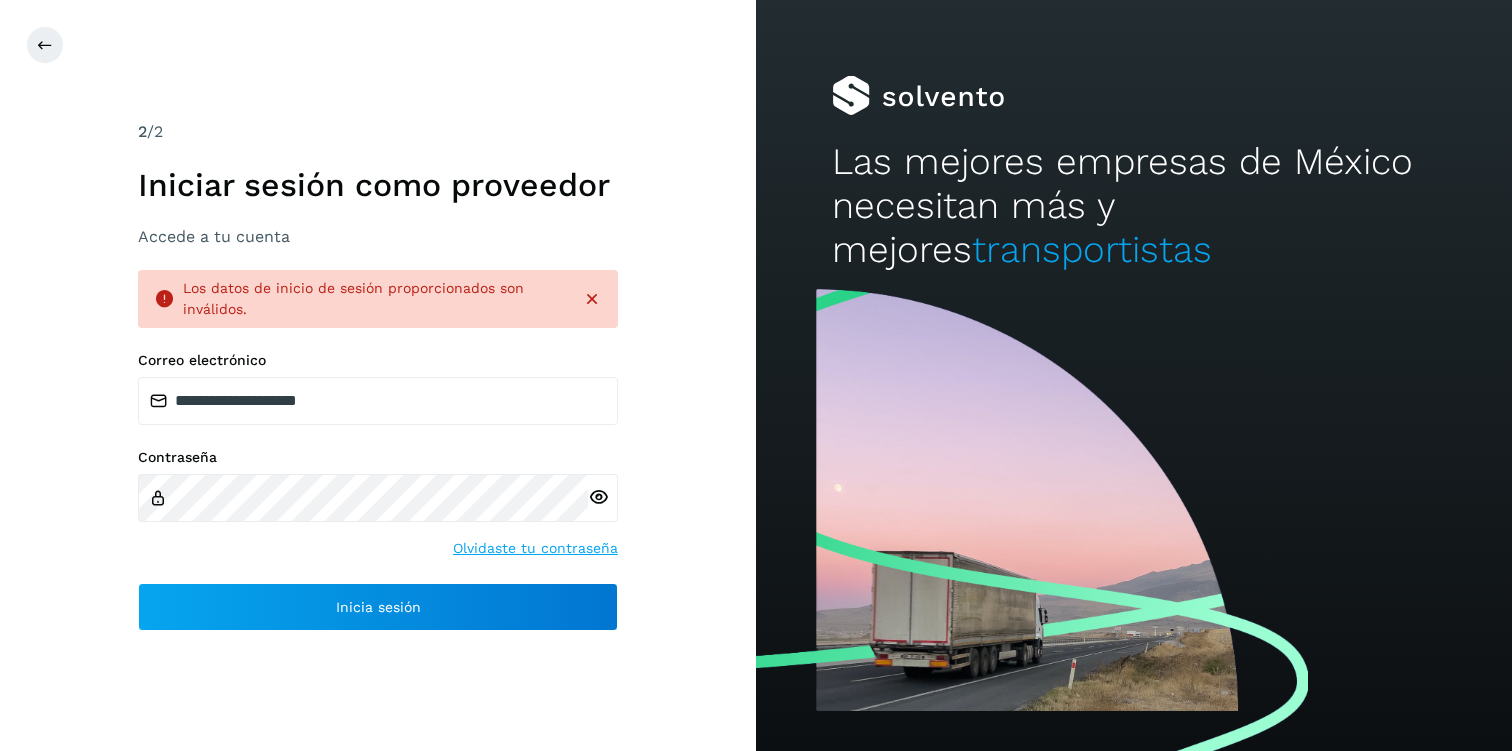 click at bounding box center (598, 497) 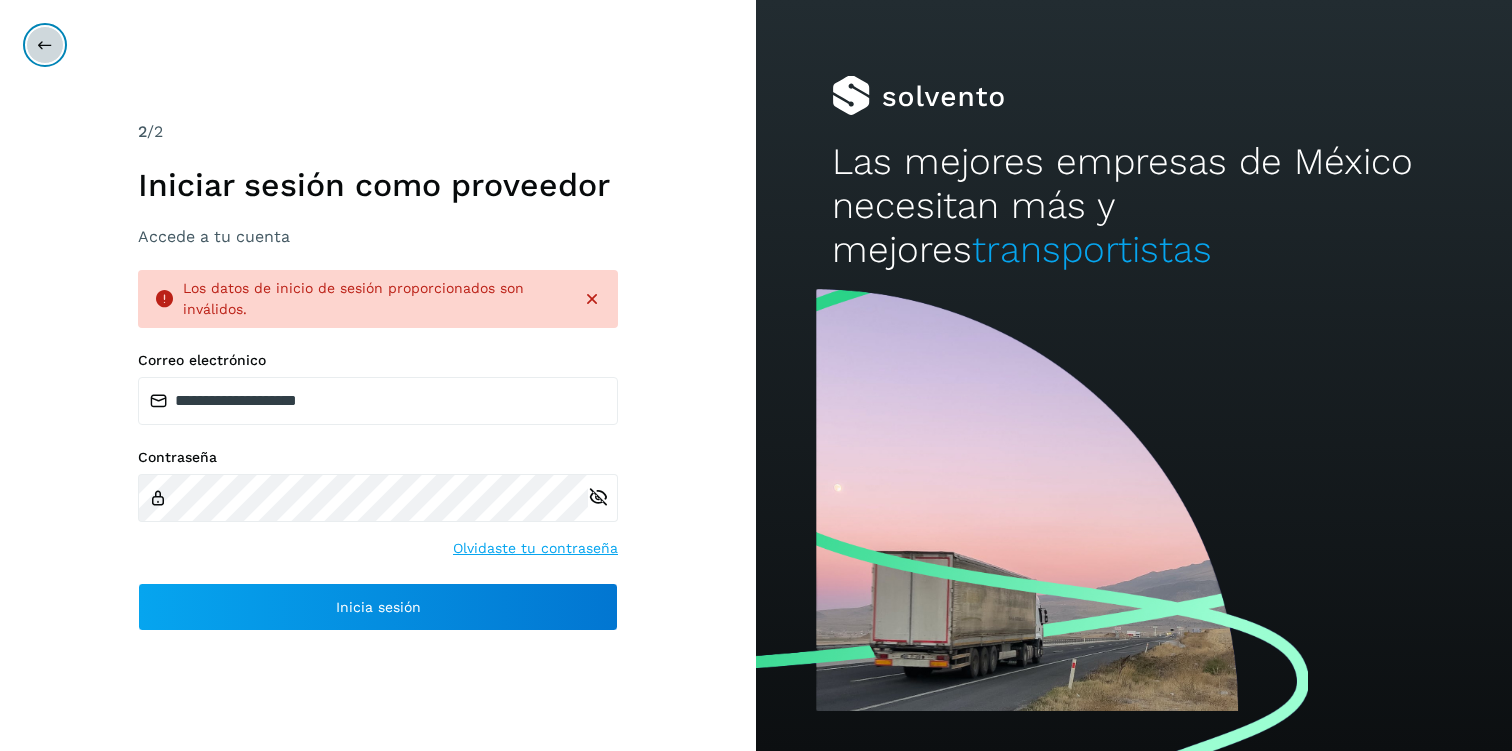 click at bounding box center [45, 45] 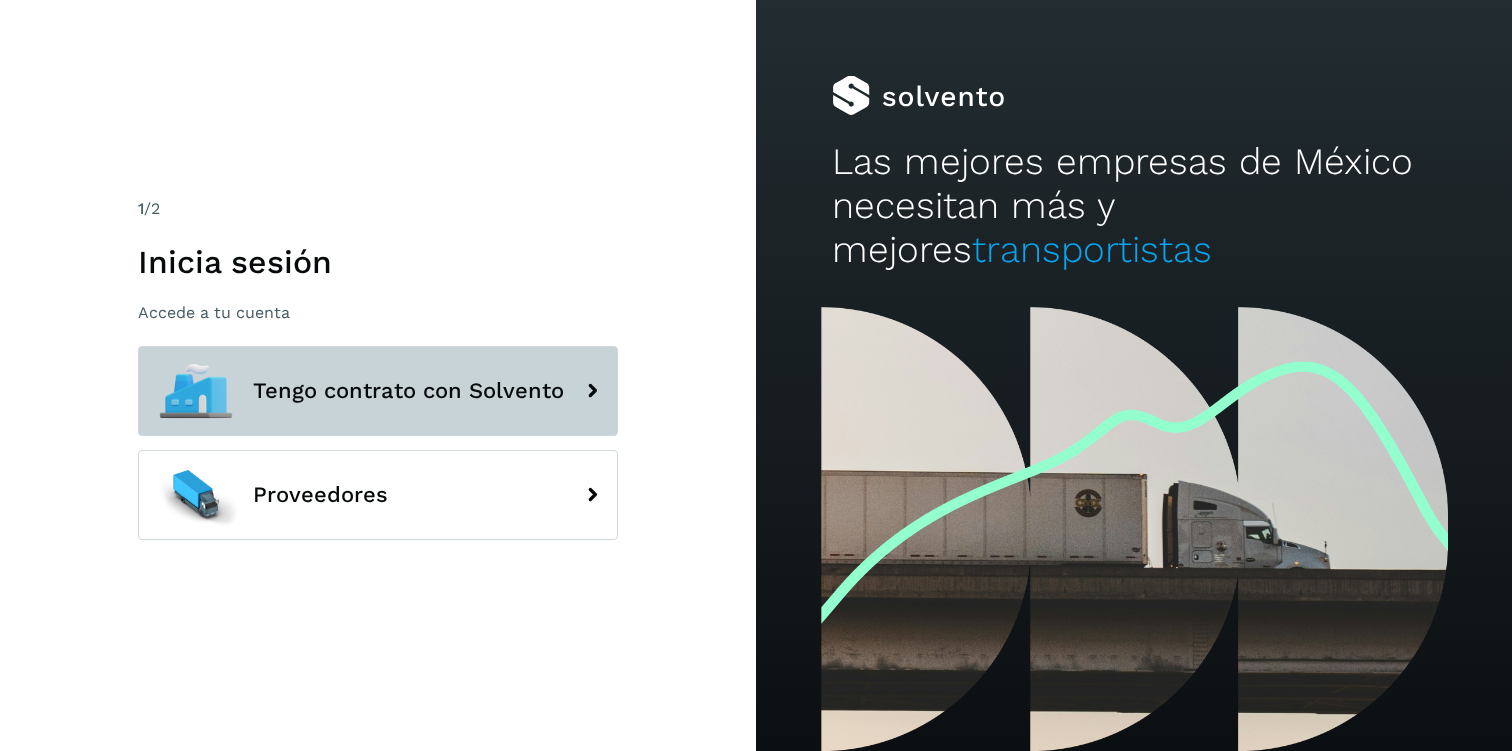 click on "Tengo contrato con Solvento" at bounding box center [378, 391] 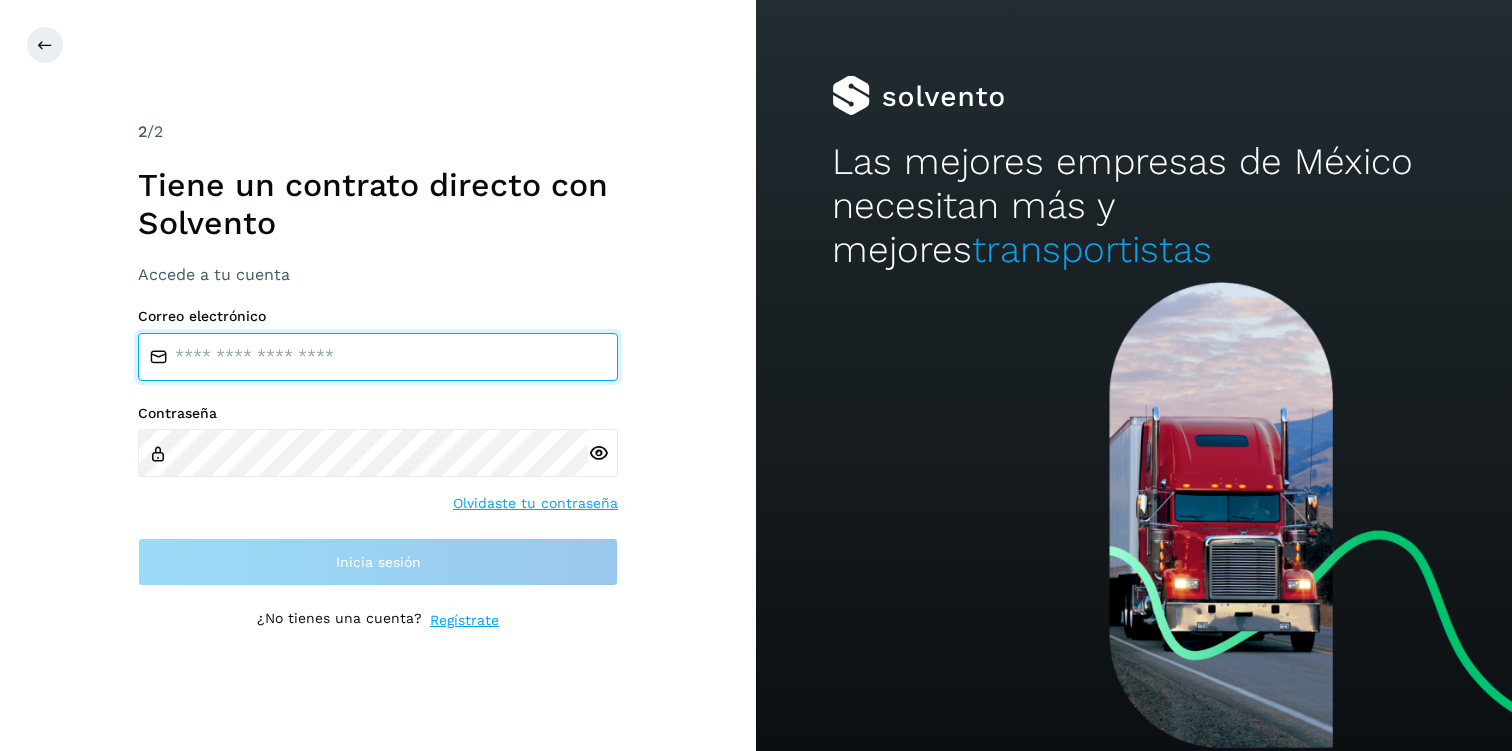 click at bounding box center (378, 357) 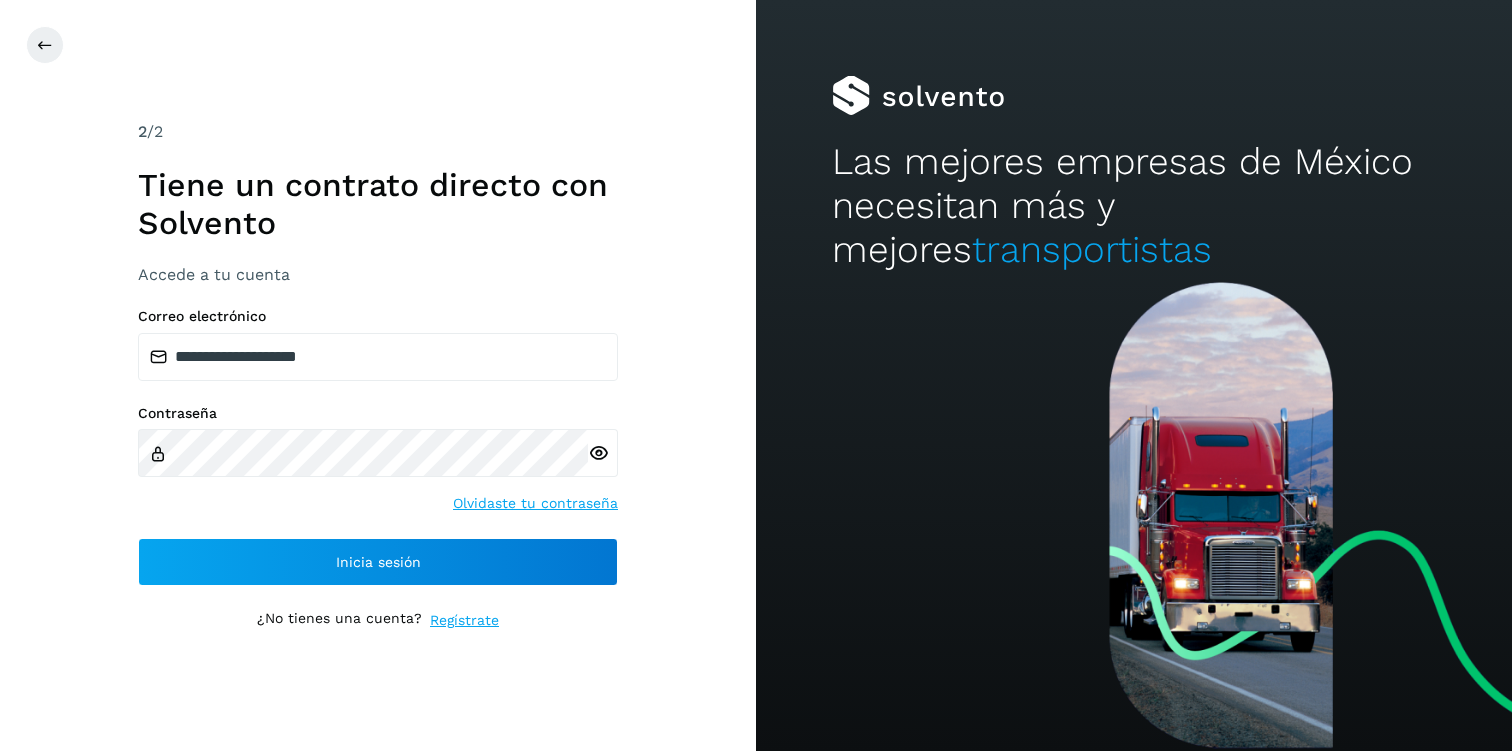 click at bounding box center [598, 453] 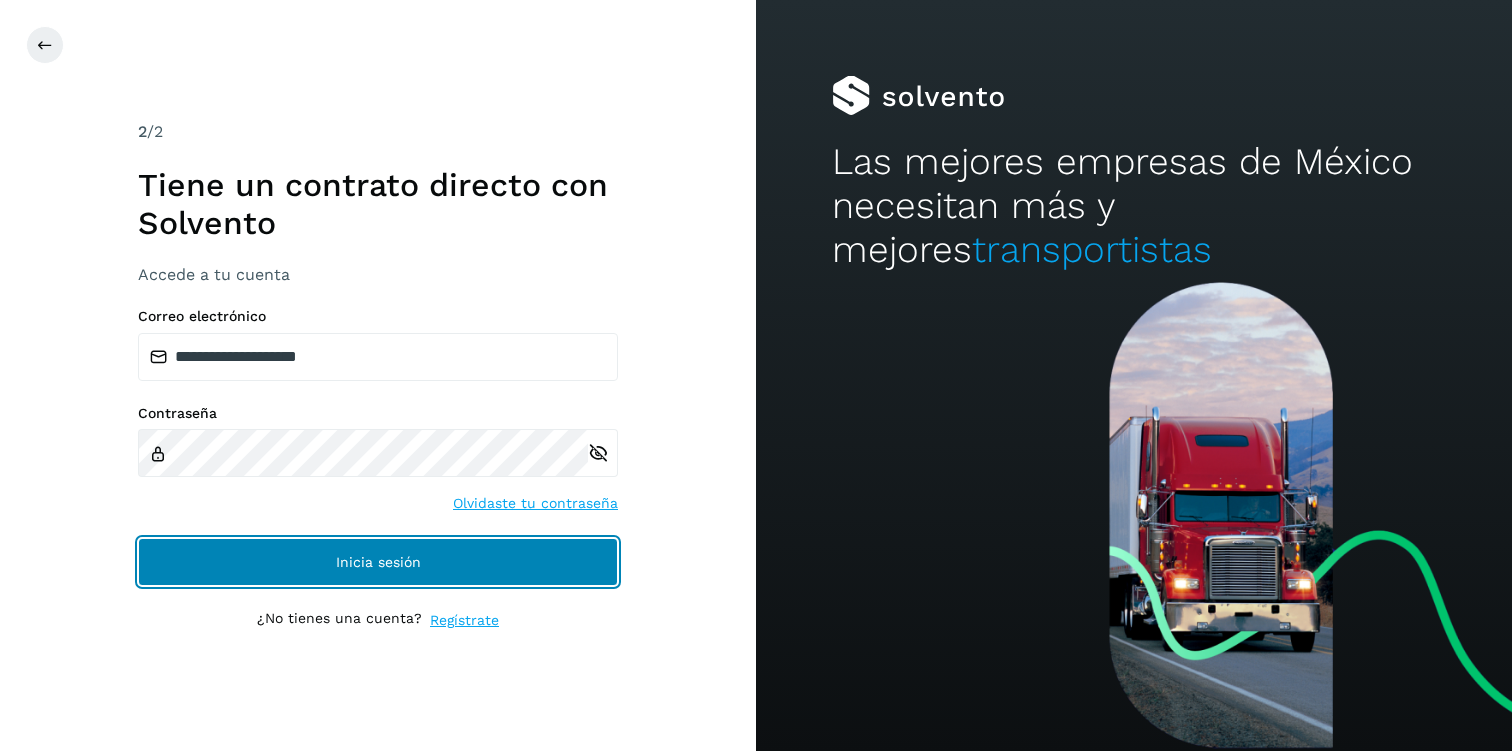 click on "Inicia sesión" 